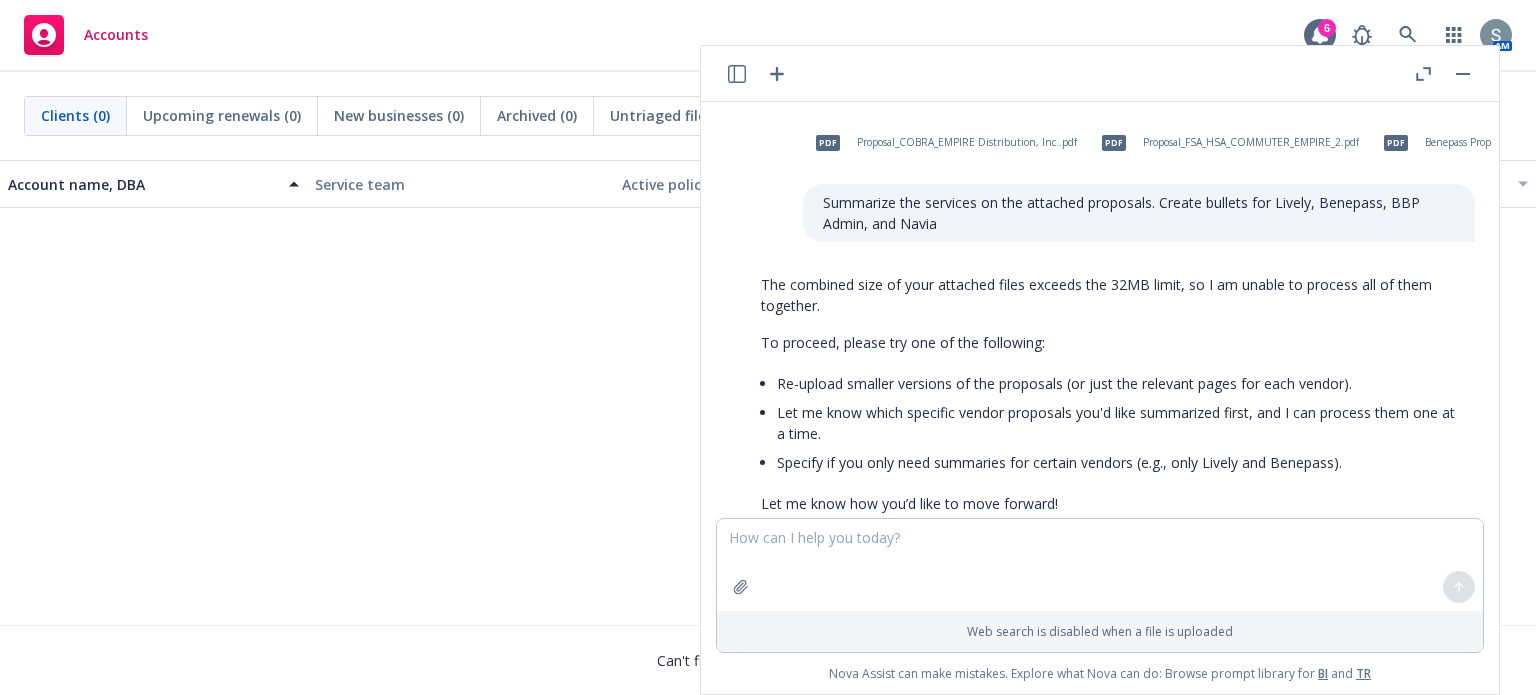 scroll, scrollTop: 0, scrollLeft: 0, axis: both 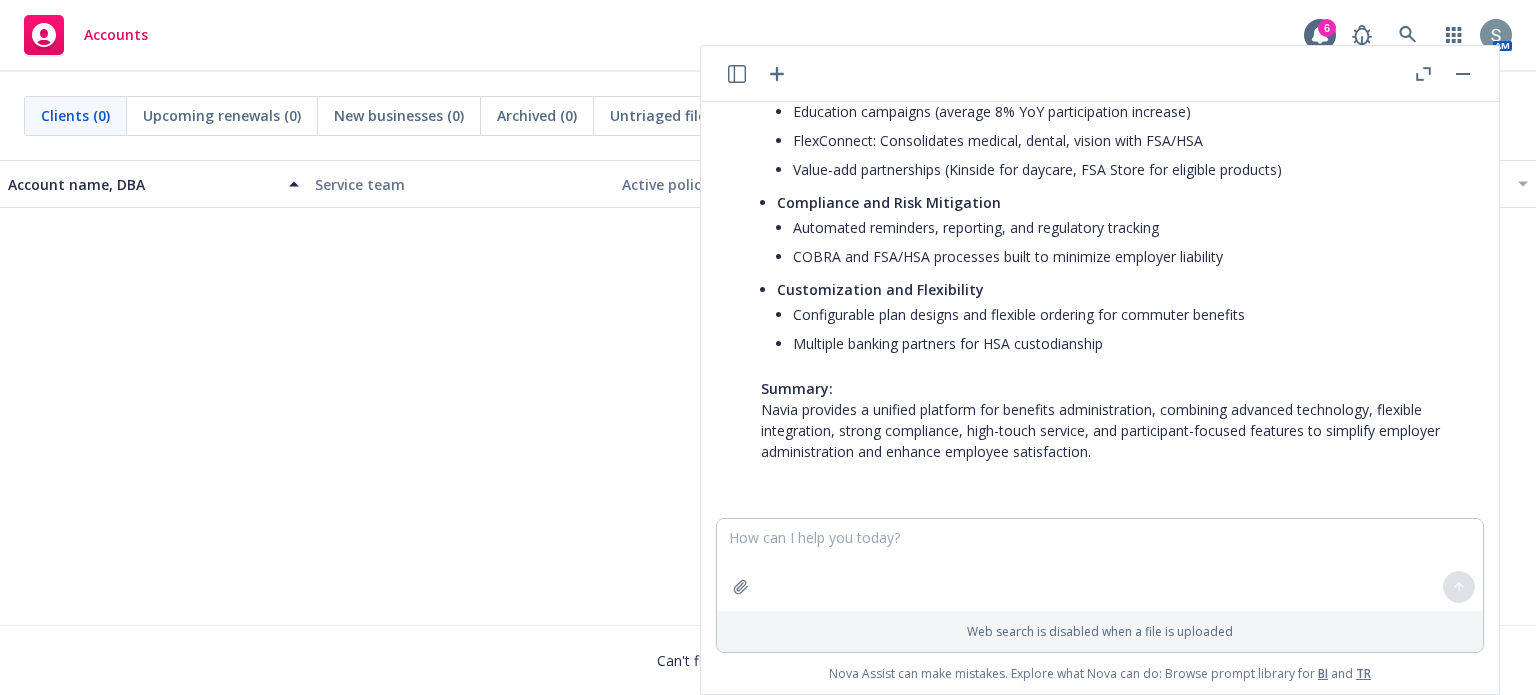 click 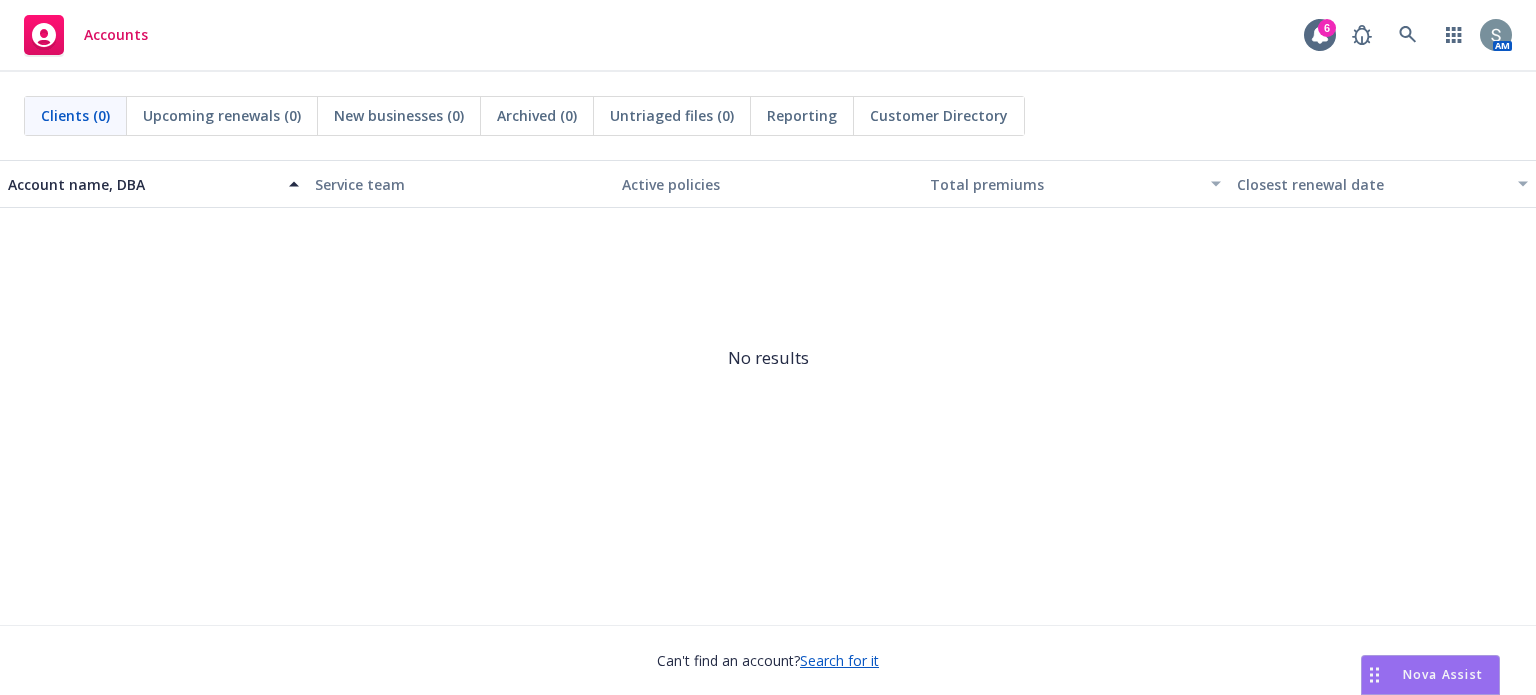 click on "Nova Assist" at bounding box center (1430, 675) 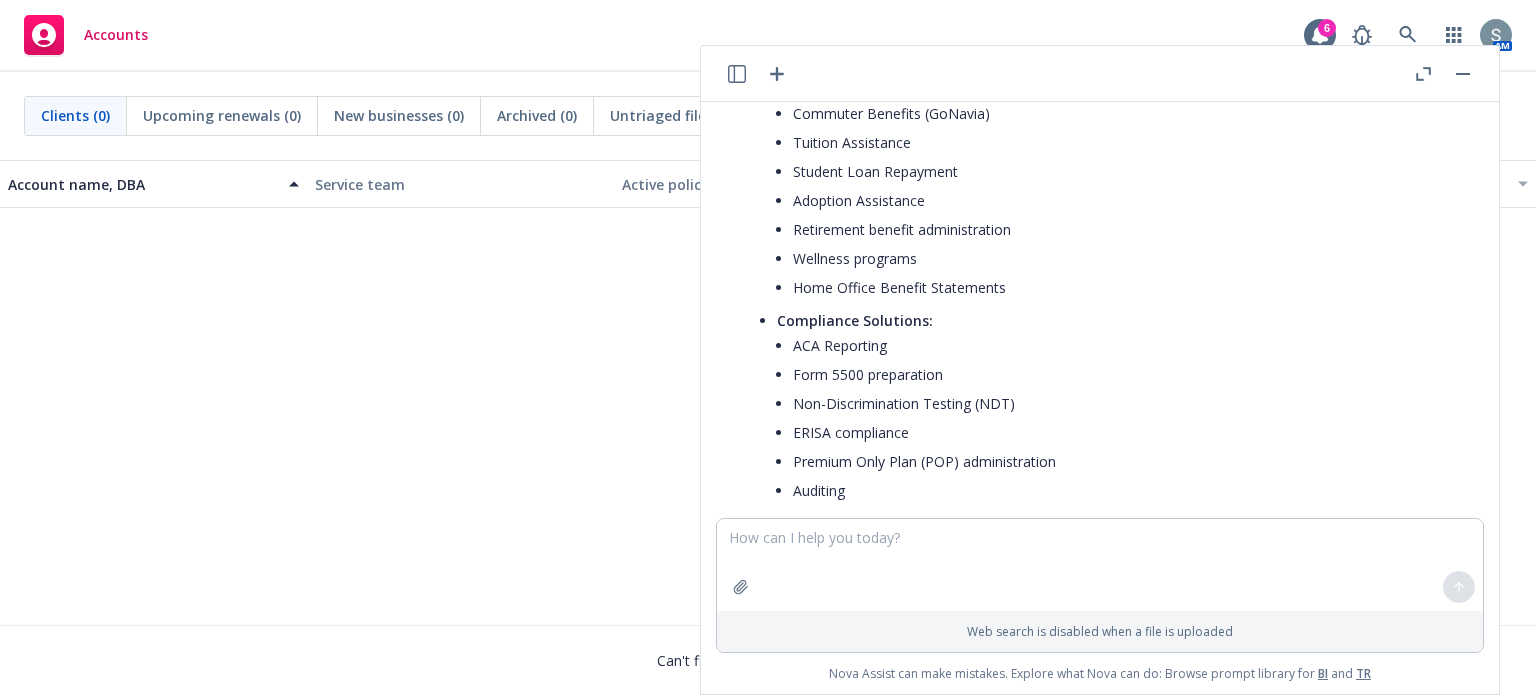 scroll, scrollTop: 1000, scrollLeft: 0, axis: vertical 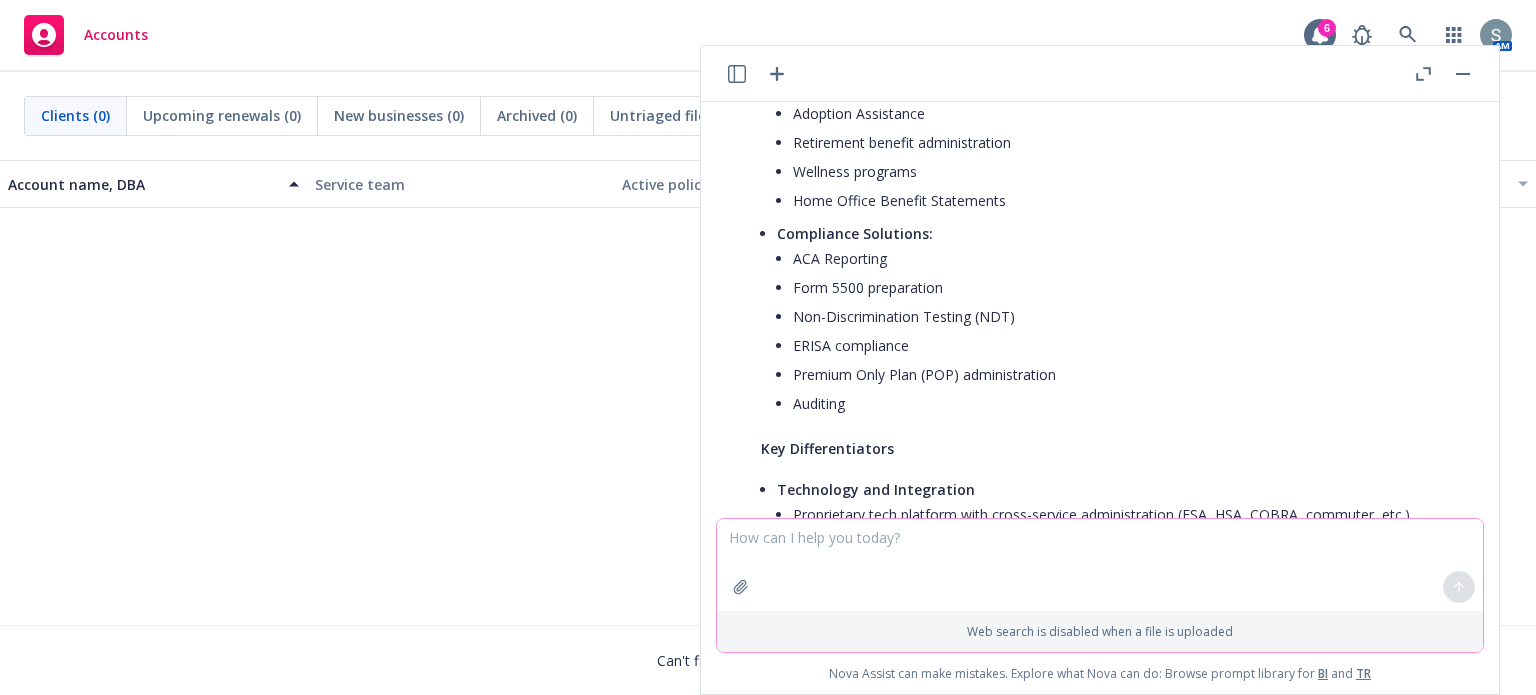 click at bounding box center [1100, 565] 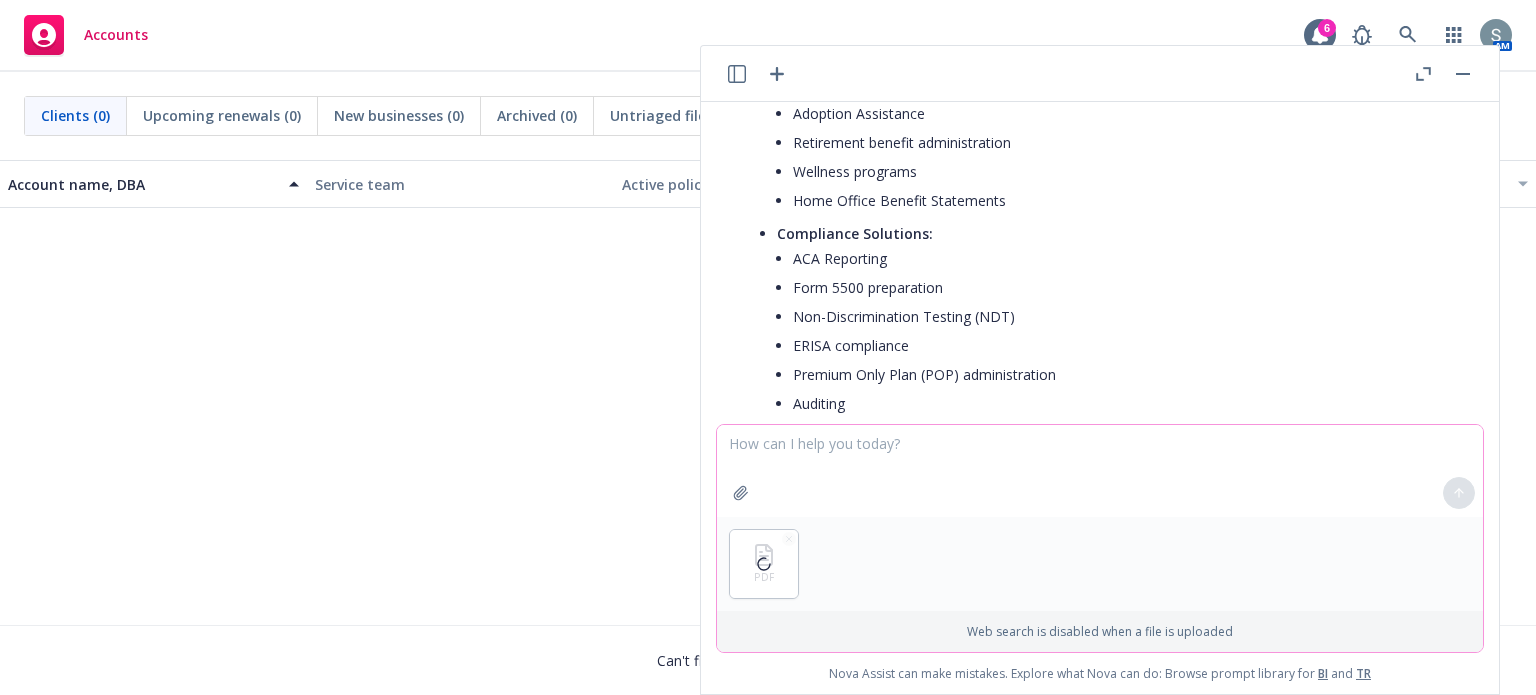 click at bounding box center [741, 493] 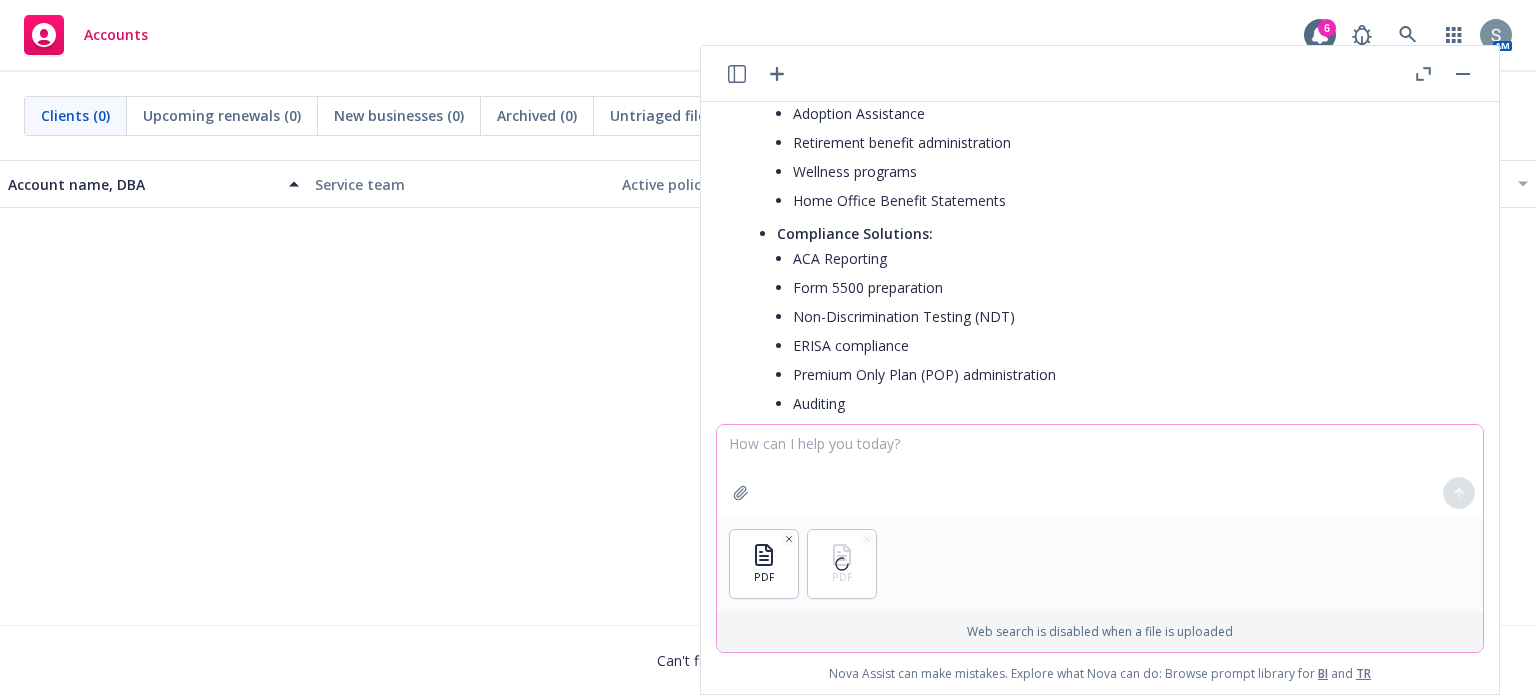 click at bounding box center [1100, 471] 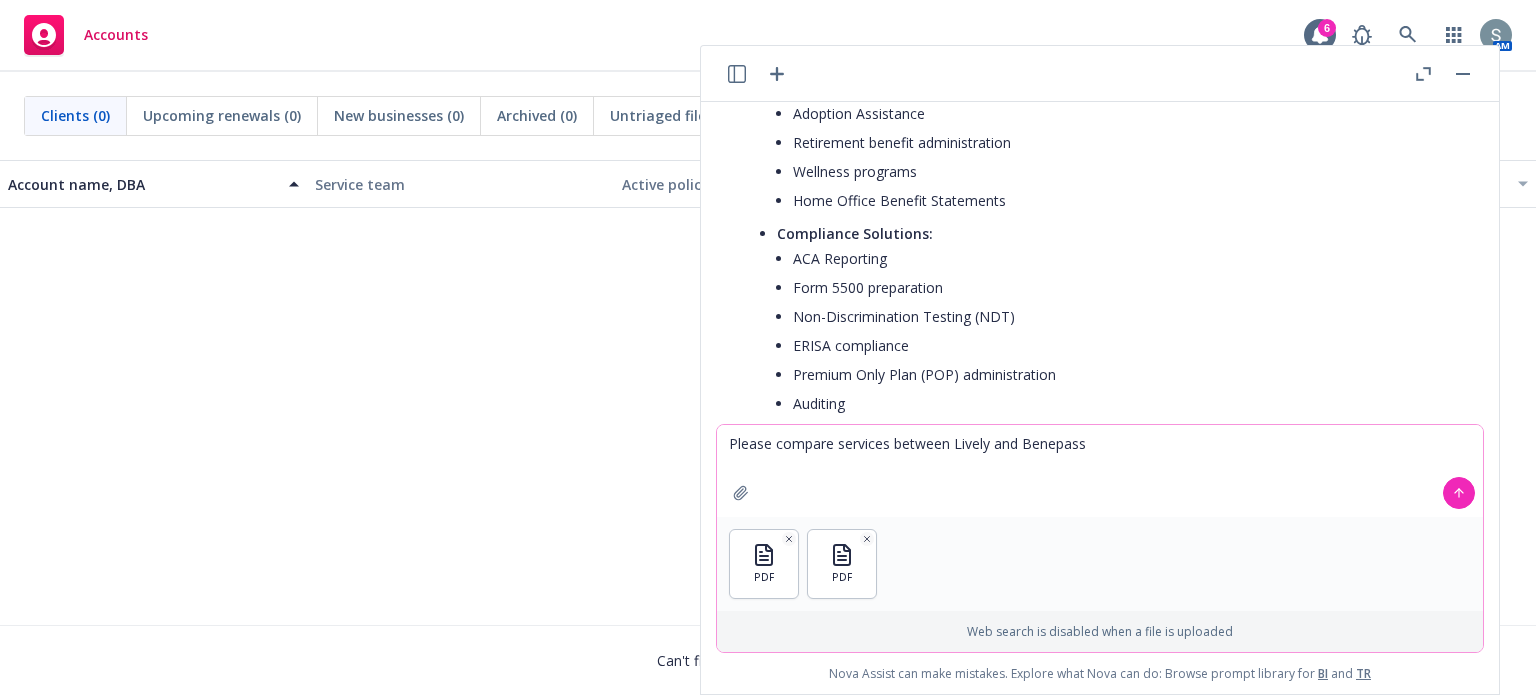click on "Please compare services between Lively and Benepass" at bounding box center [1100, 471] 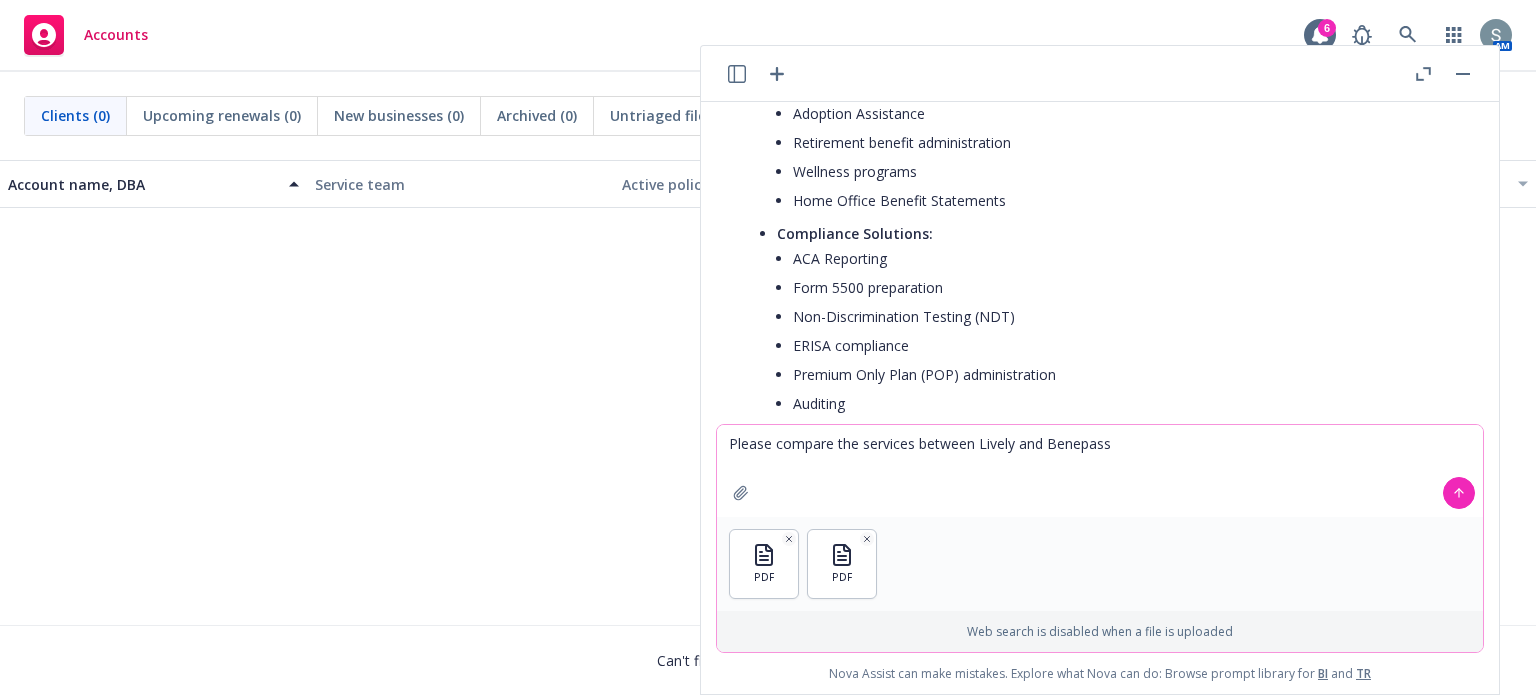 click on "Please compare the services between Lively and Benepass" at bounding box center [1100, 471] 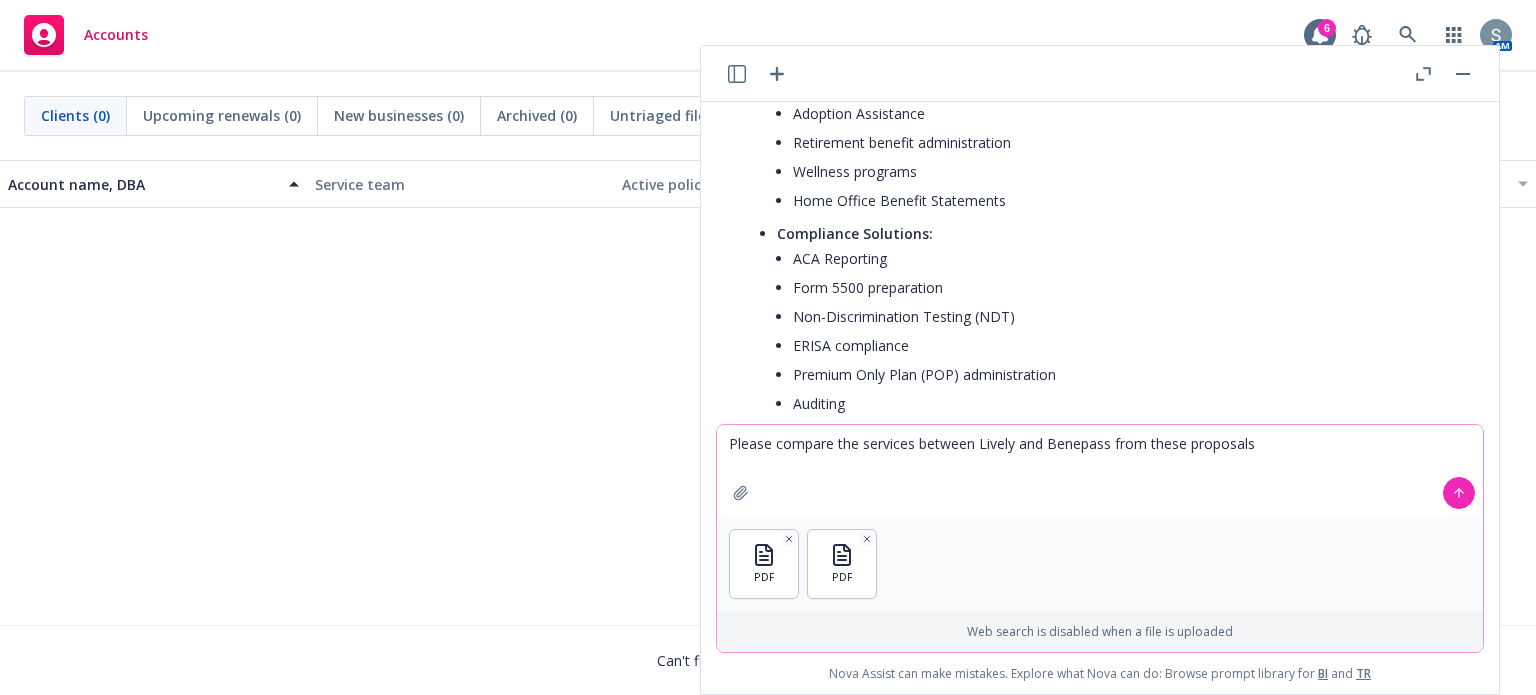 click 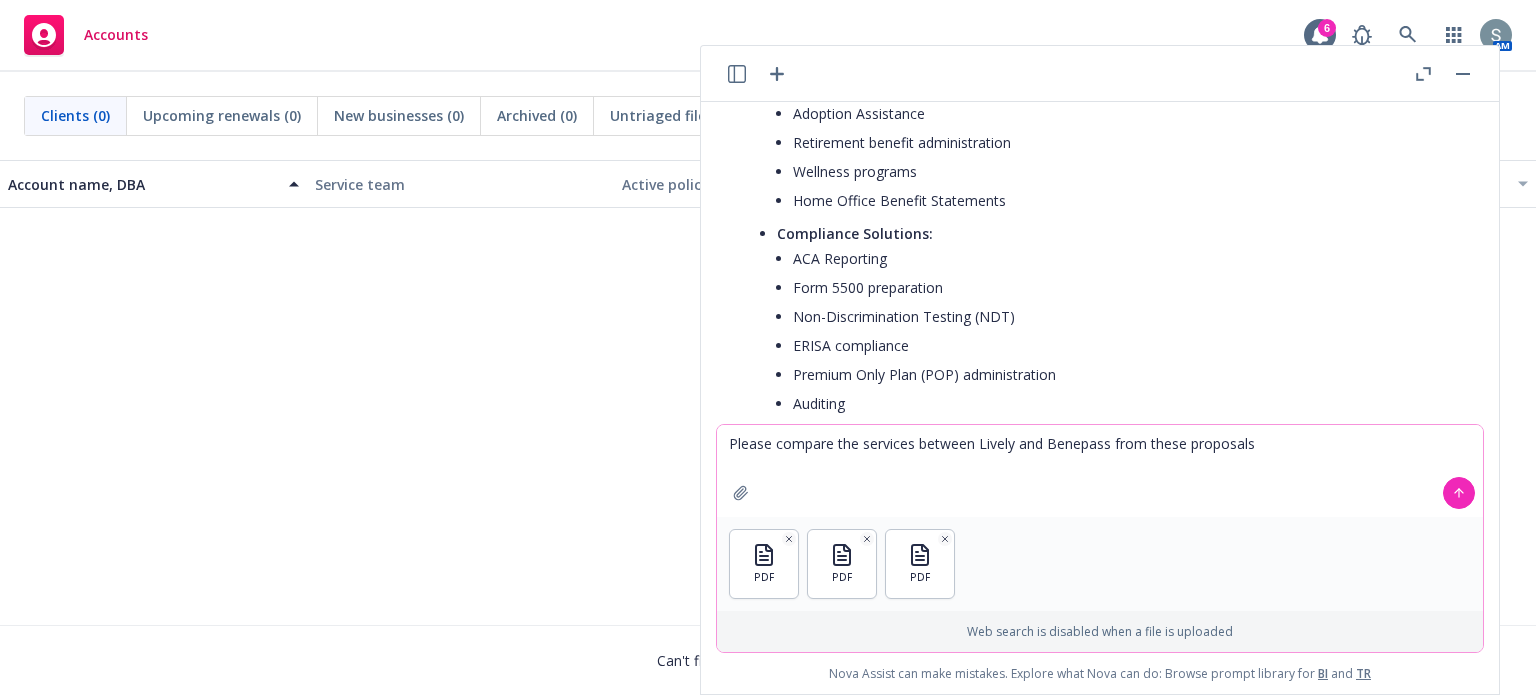 drag, startPoint x: 1446, startPoint y: 492, endPoint x: 1048, endPoint y: 446, distance: 400.64948 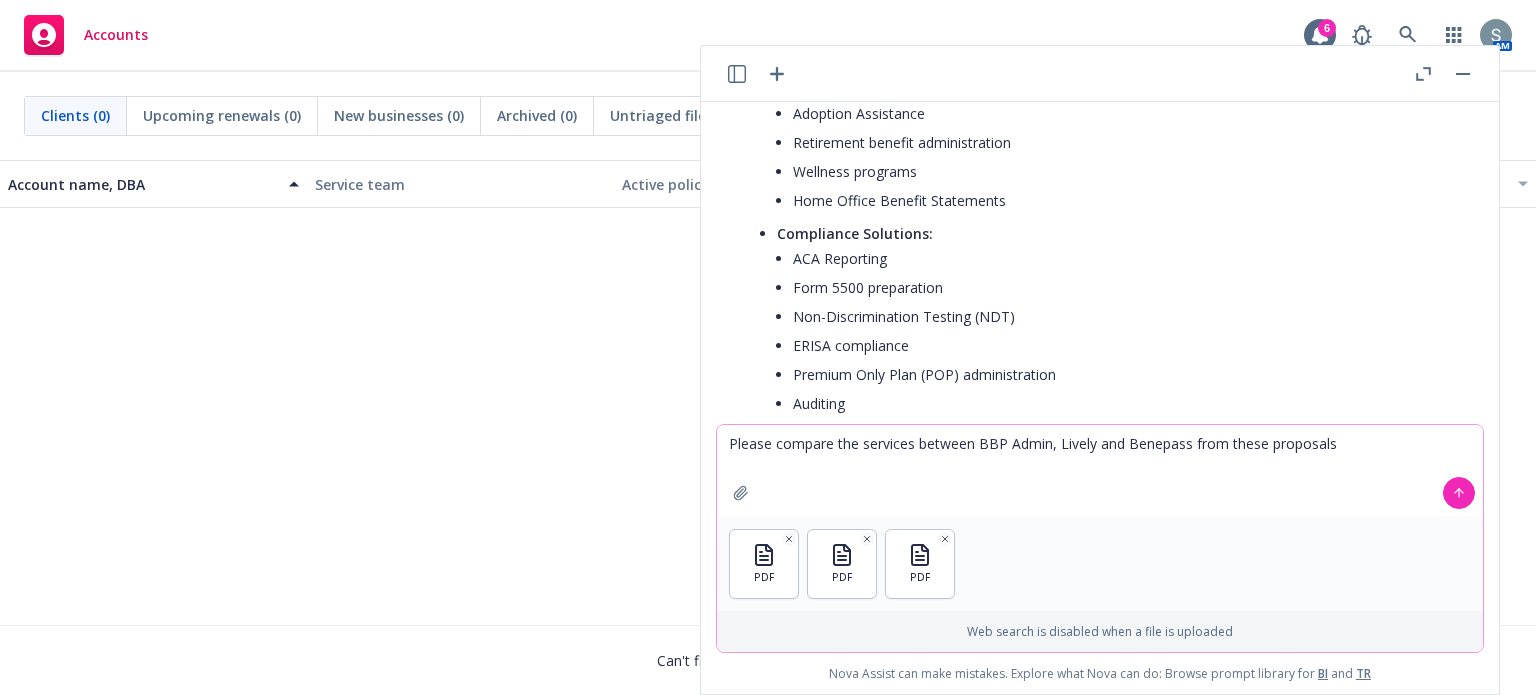 type on "Please compare the services between BBP Admin, Lively and Benepass from these proposals" 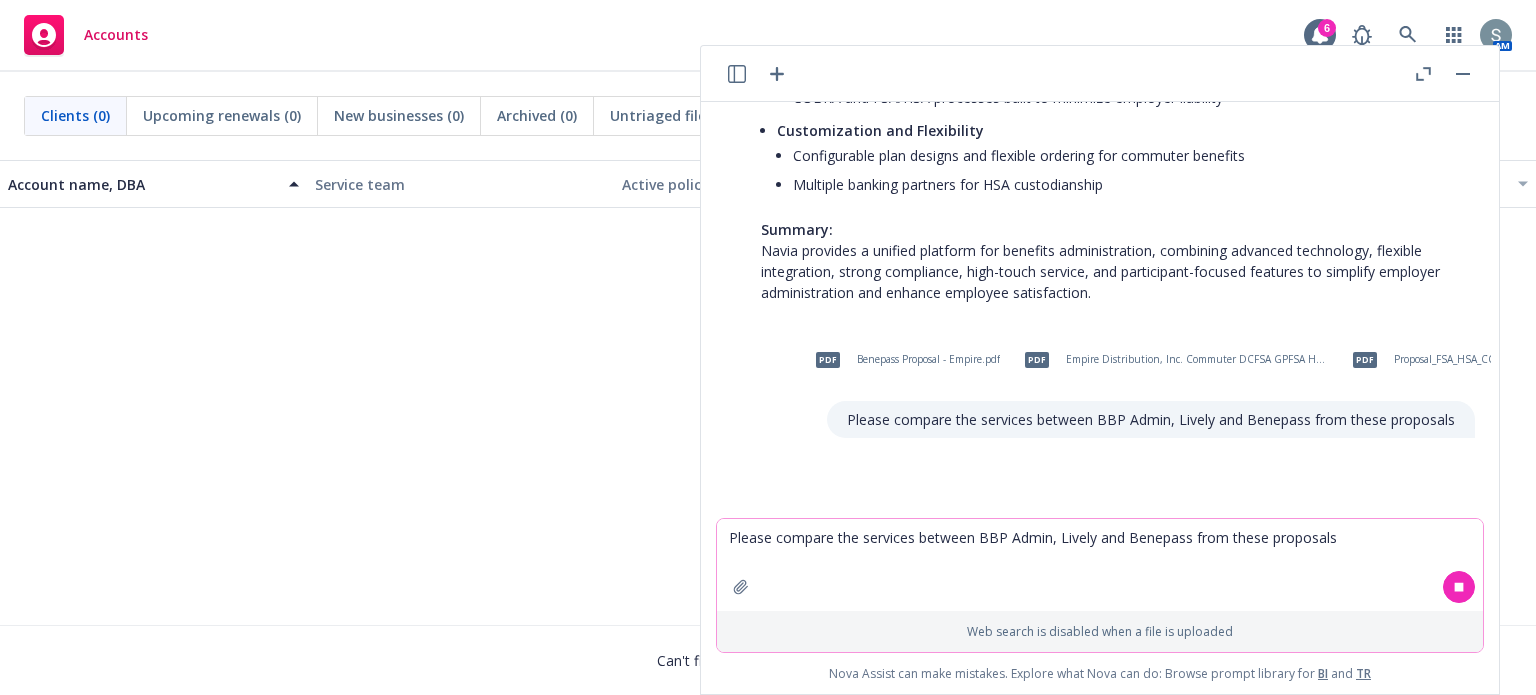 scroll, scrollTop: 2053, scrollLeft: 0, axis: vertical 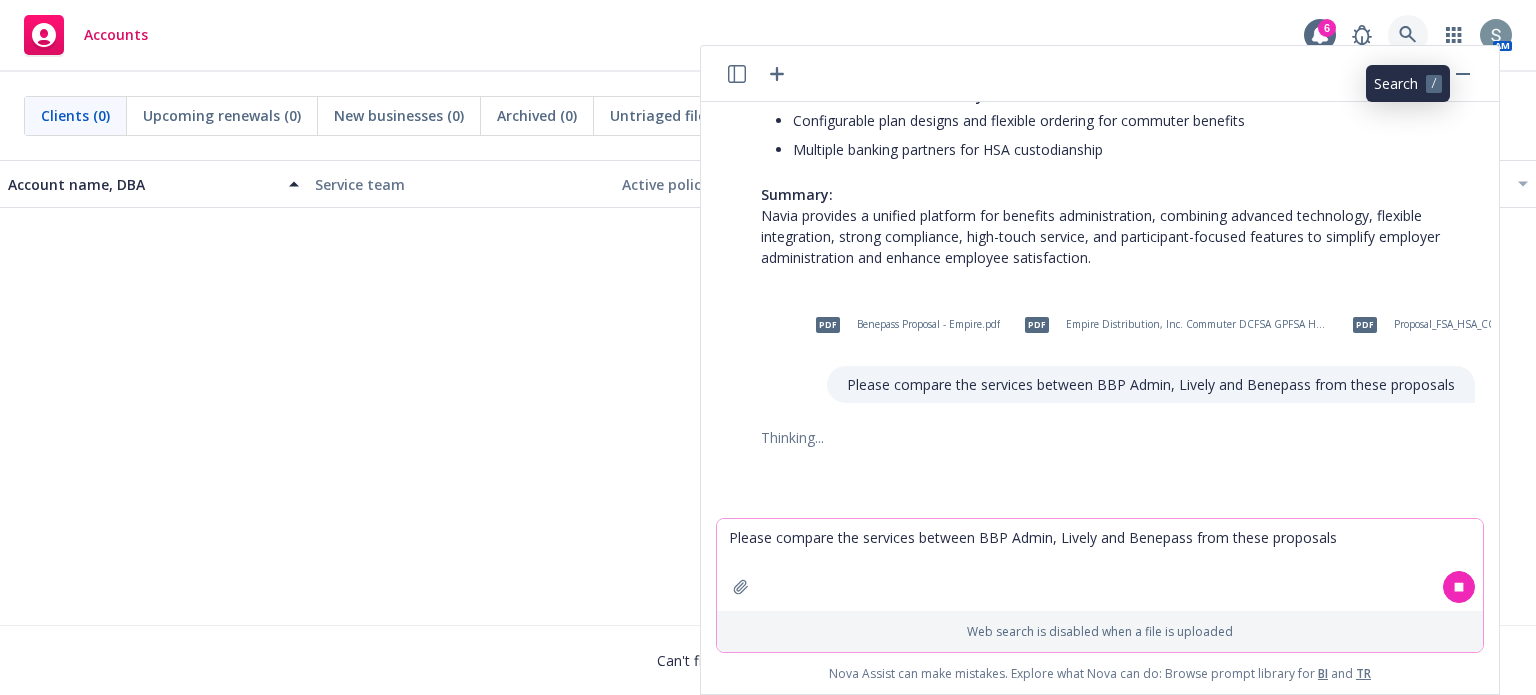 click at bounding box center (1408, 35) 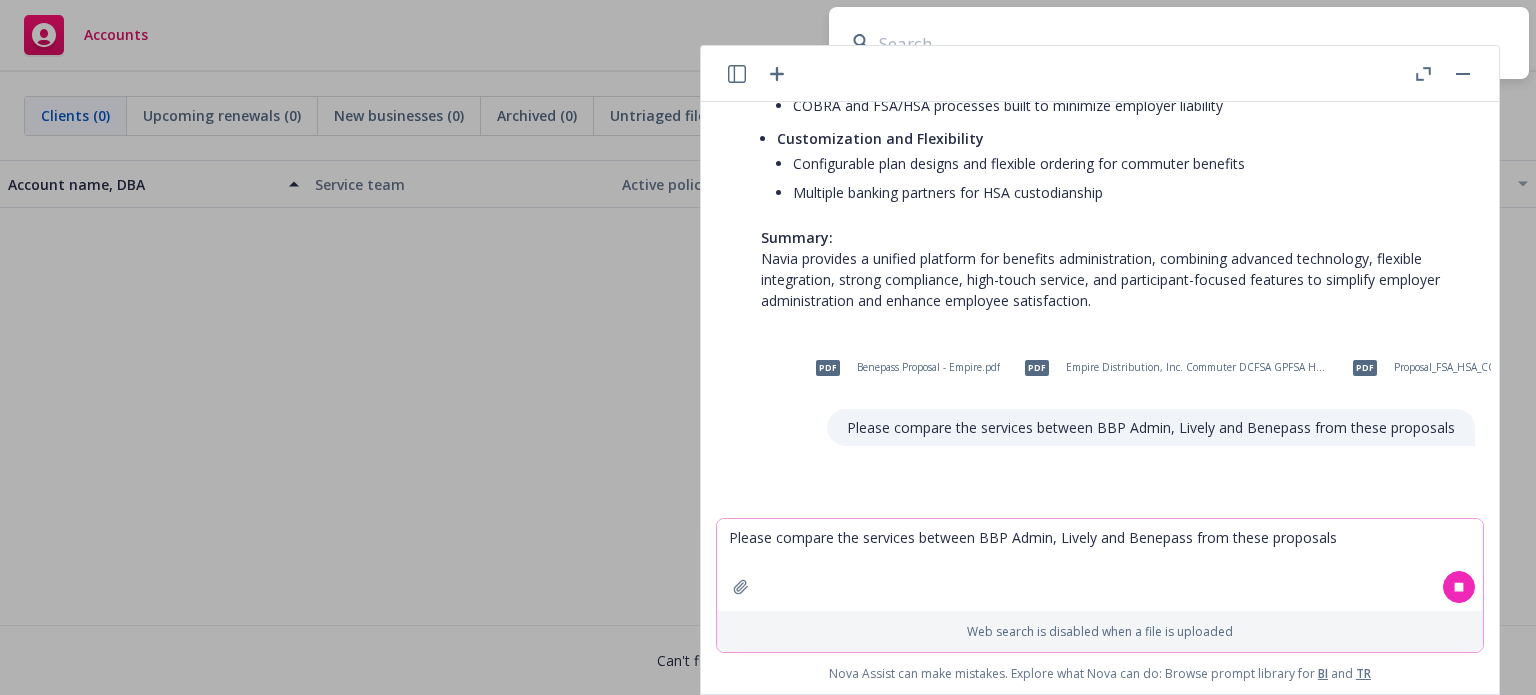 scroll, scrollTop: 2045, scrollLeft: 0, axis: vertical 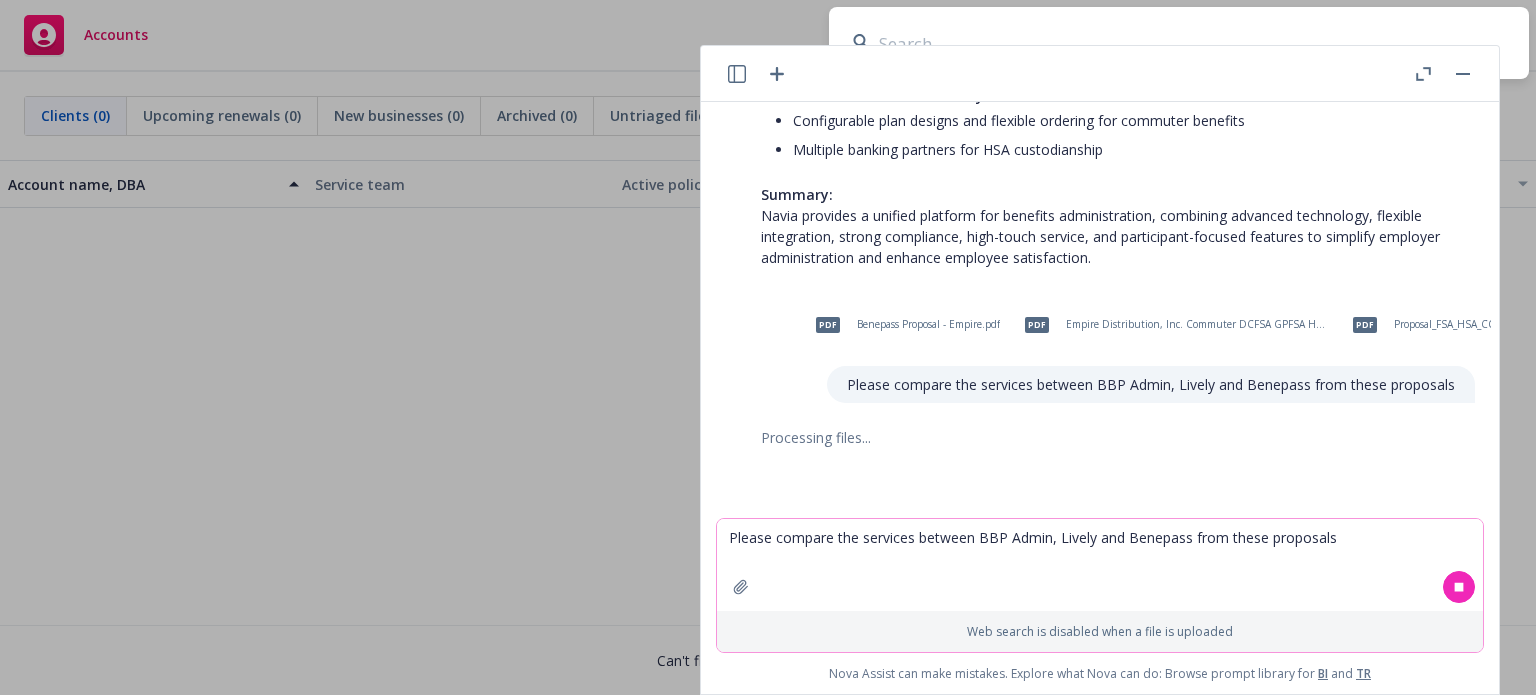click at bounding box center (1463, 74) 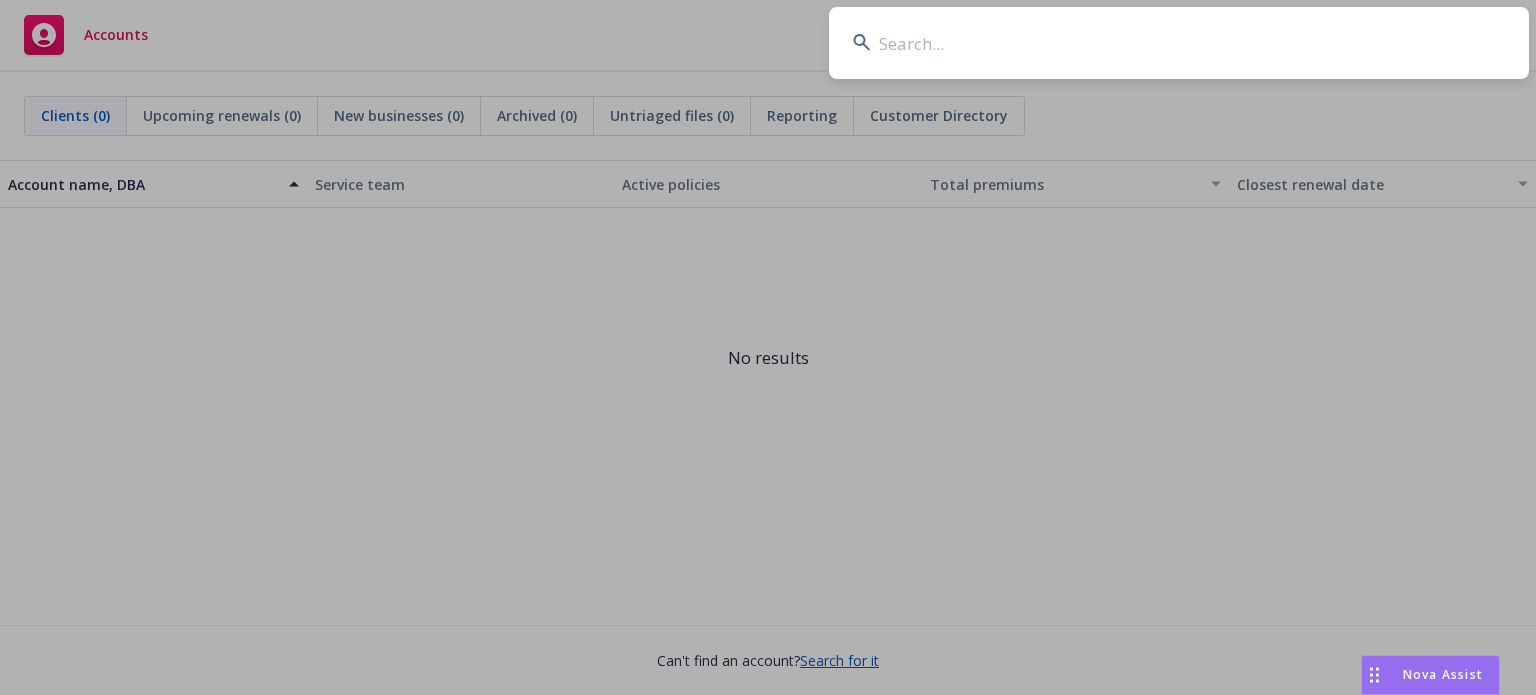 scroll, scrollTop: 2098, scrollLeft: 0, axis: vertical 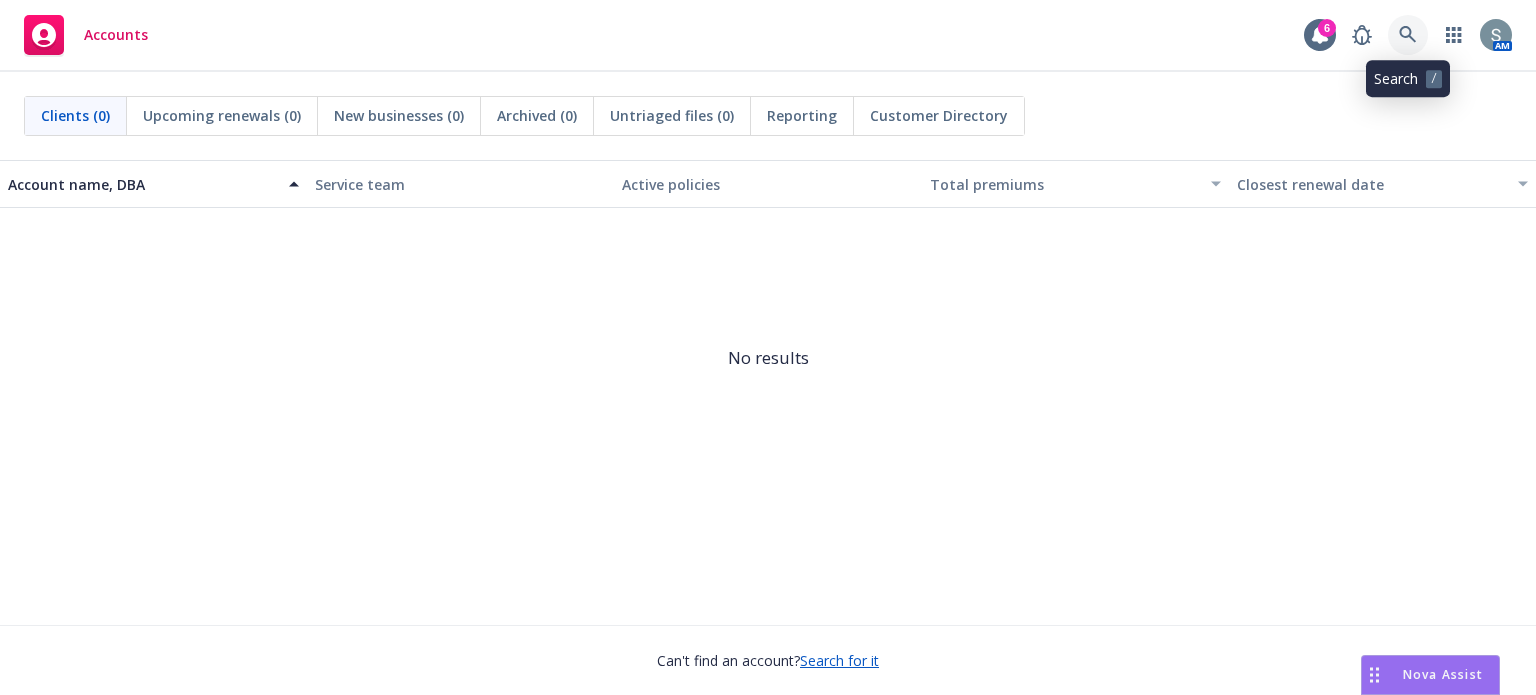 click 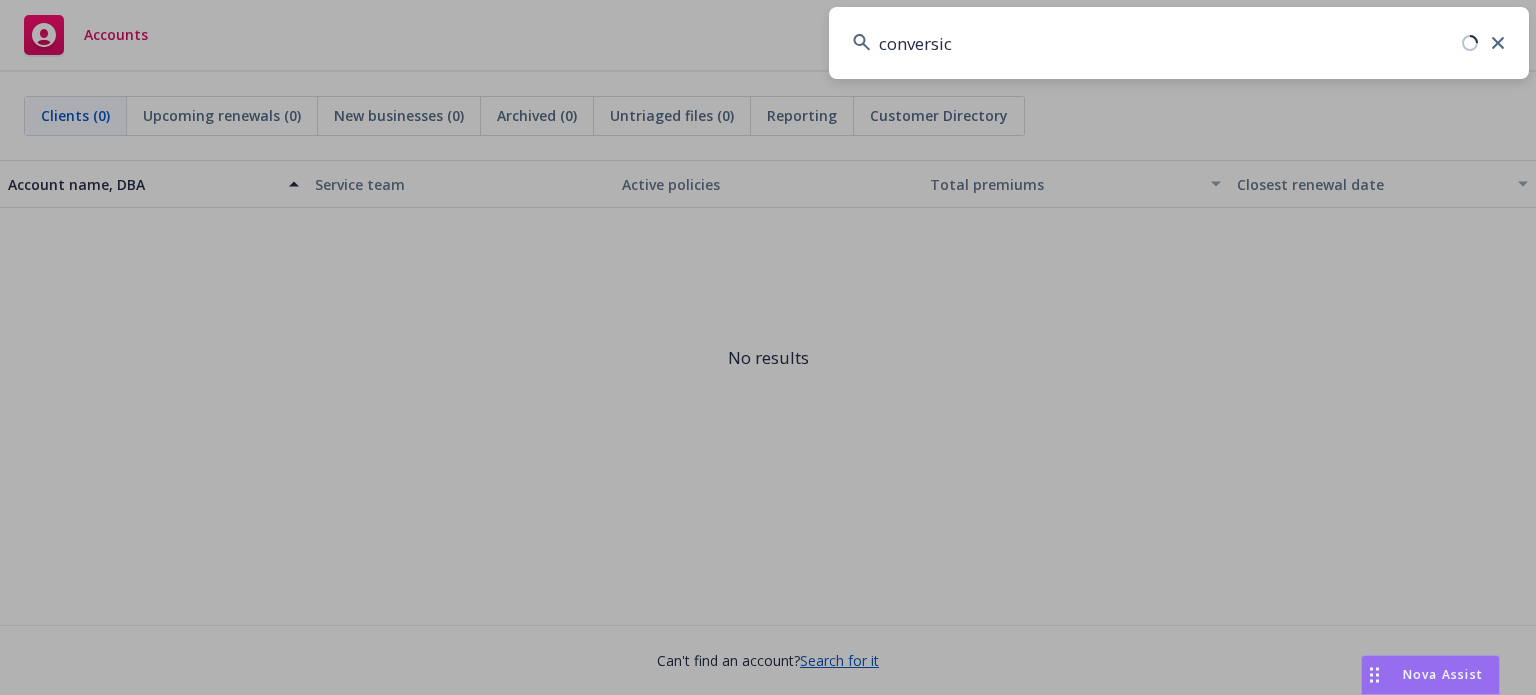 type on "conversica" 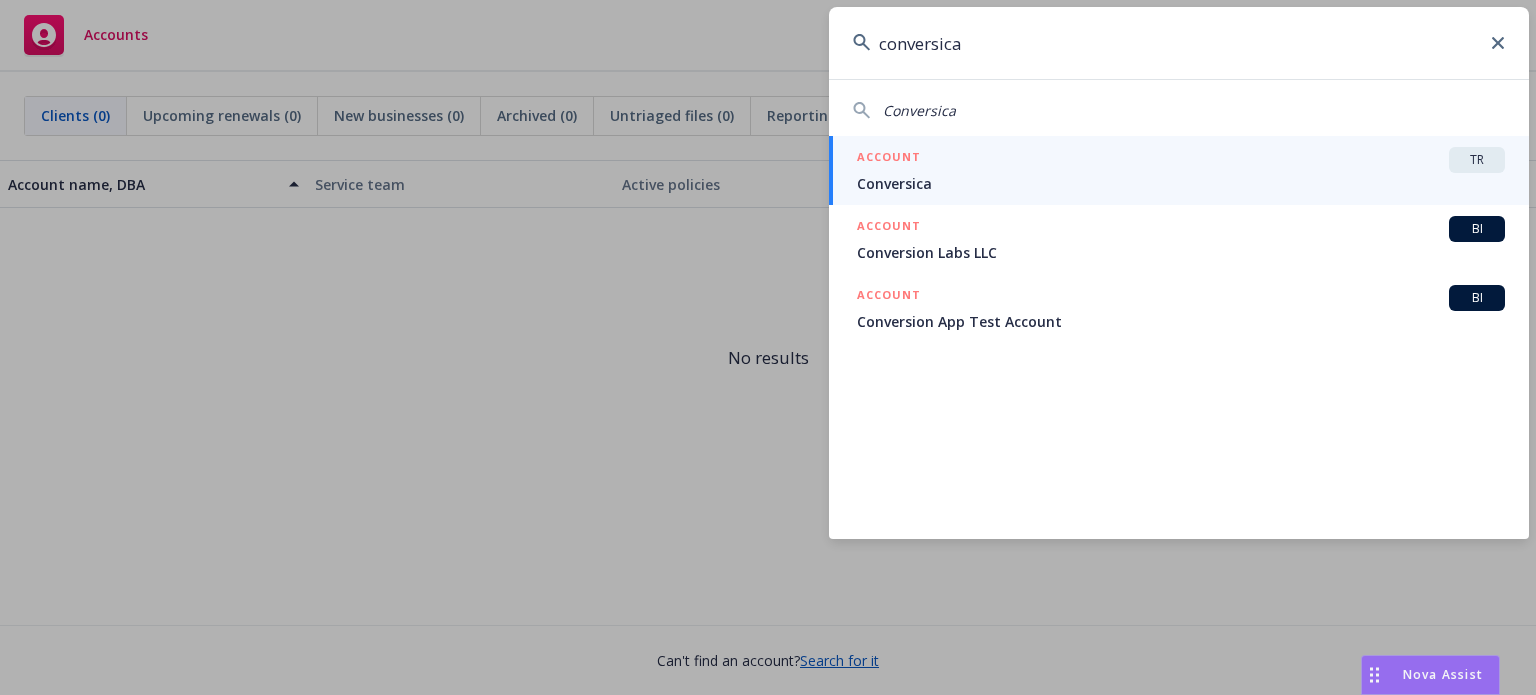 click on "Conversica" at bounding box center (1181, 183) 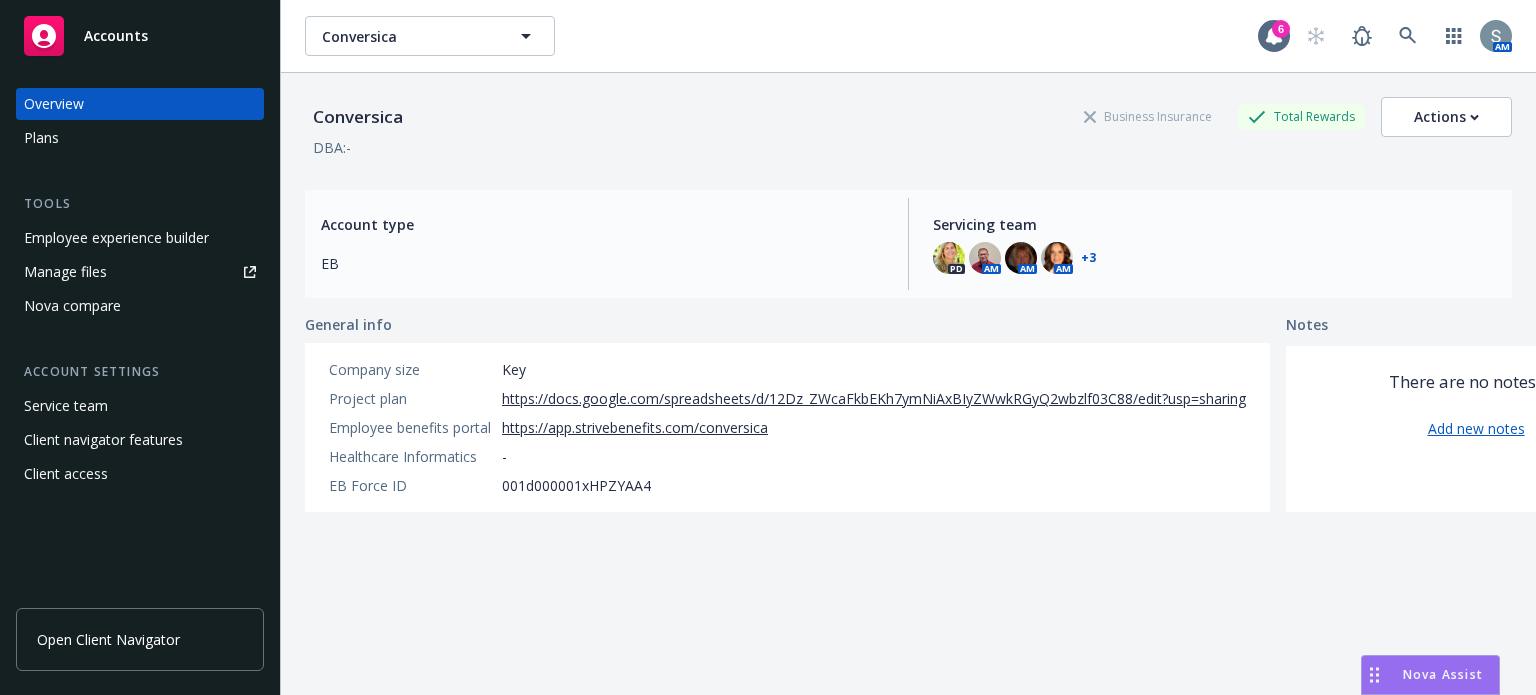 scroll, scrollTop: 2098, scrollLeft: 0, axis: vertical 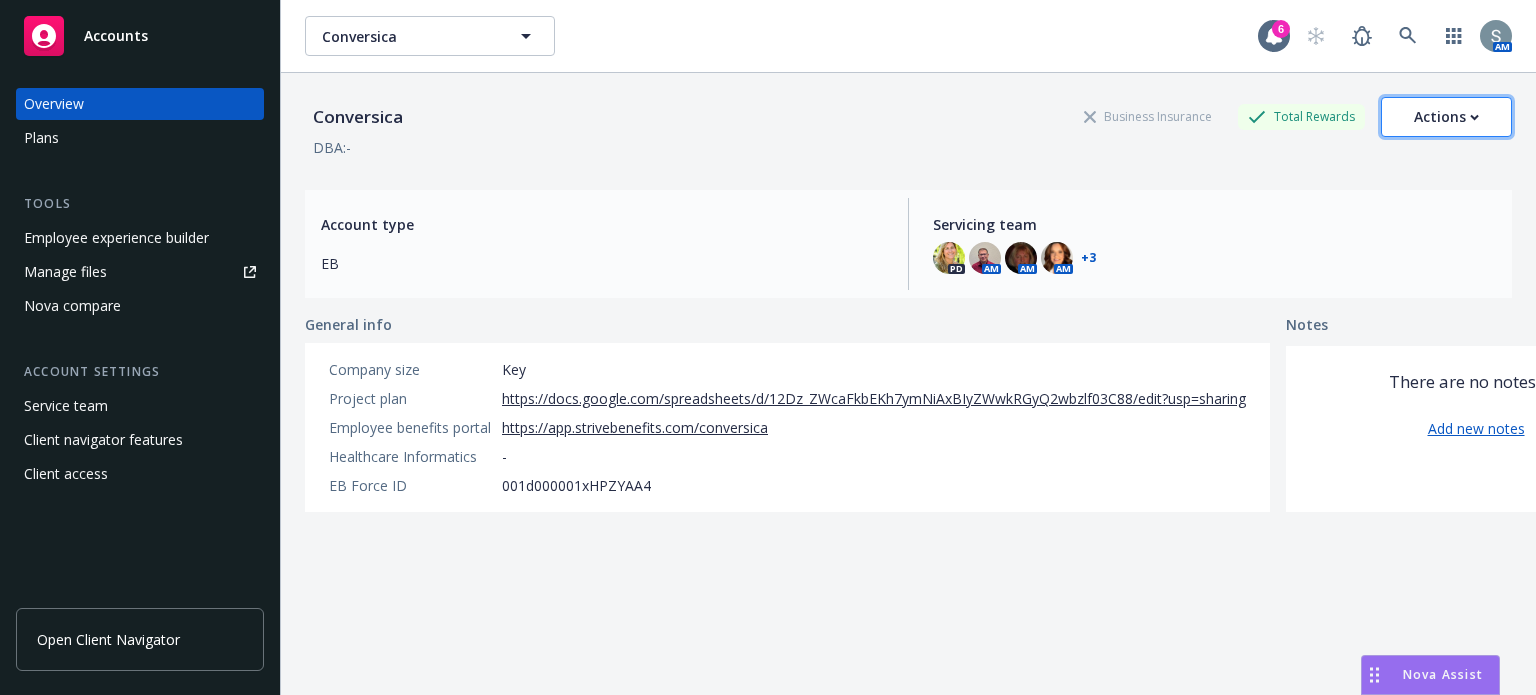 click on "Actions" at bounding box center (1446, 117) 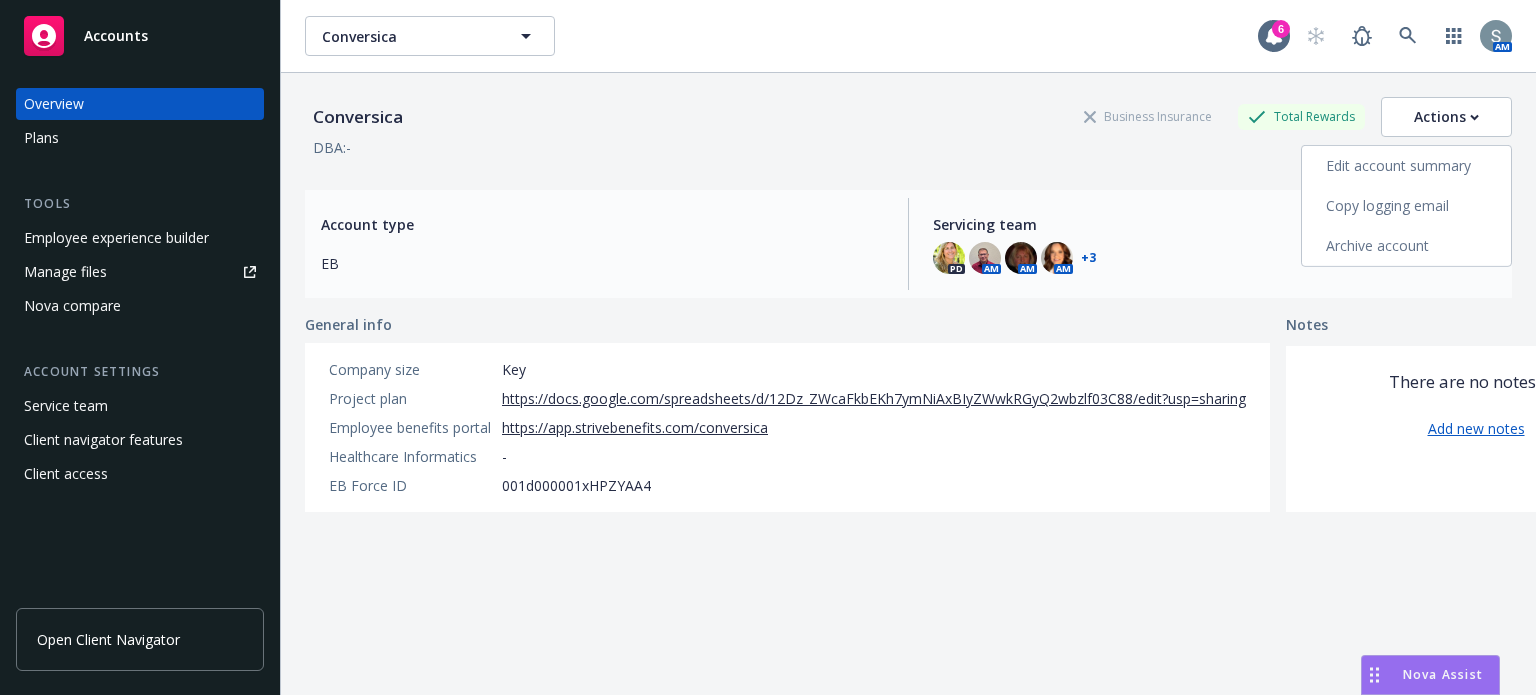 click on "Edit account summary" at bounding box center [1406, 166] 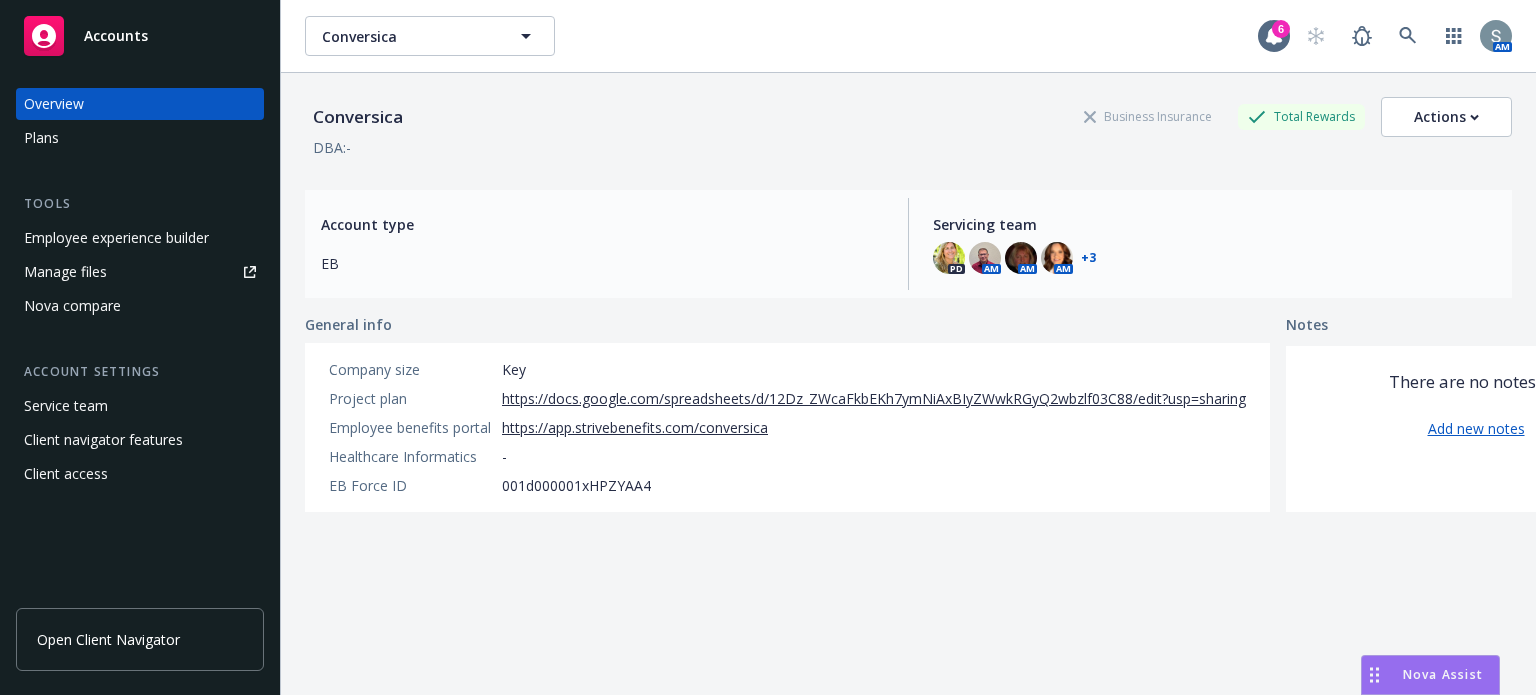 select on "US" 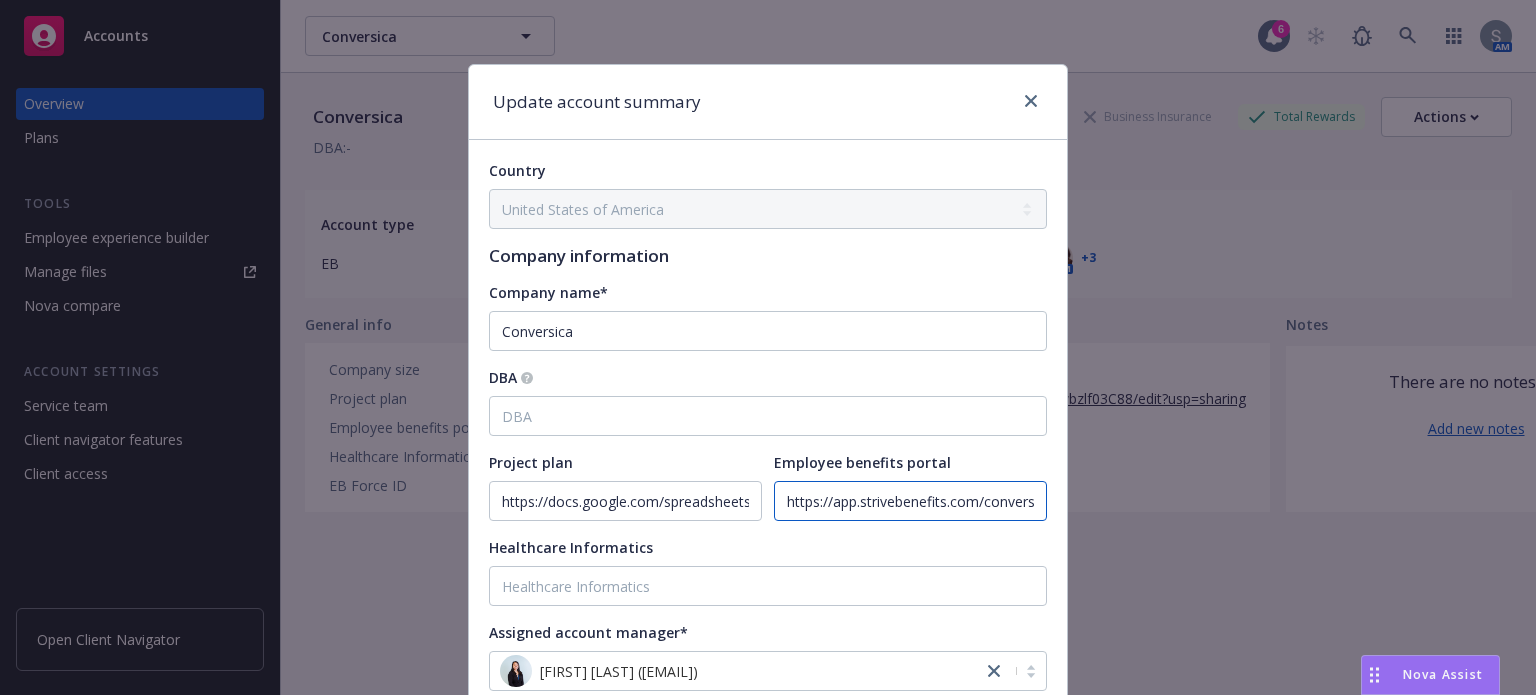 click on "https://app.strivebenefits.com/conversica" at bounding box center [910, 501] 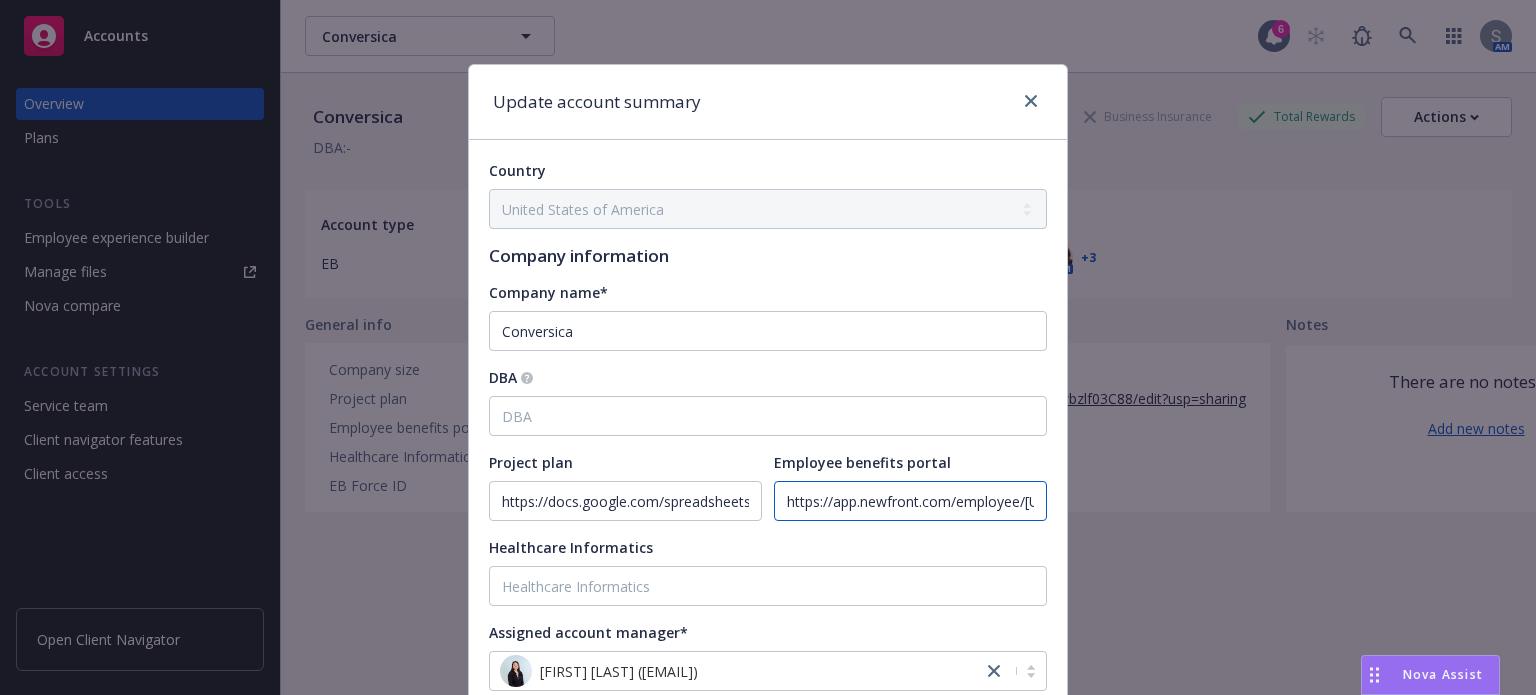 scroll, scrollTop: 0, scrollLeft: 329, axis: horizontal 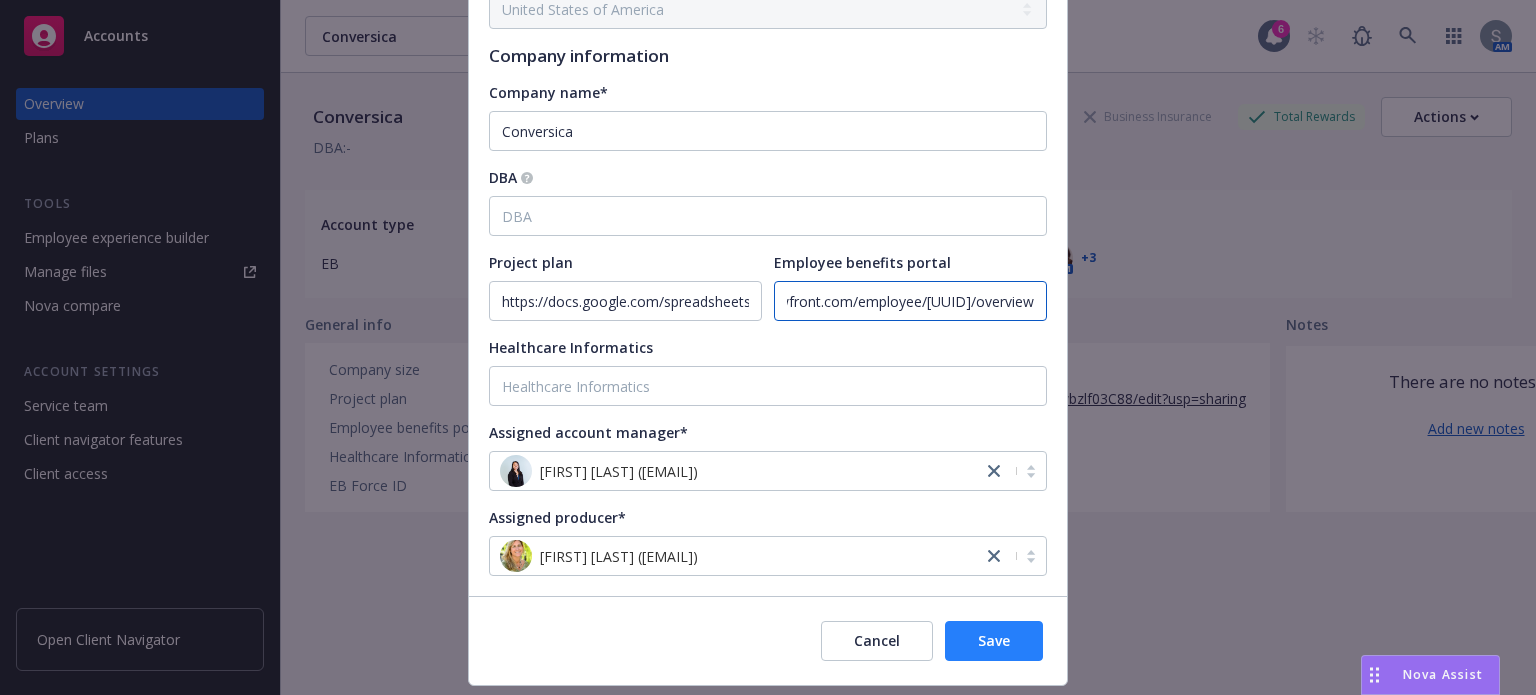 type on "https://app.newfront.com/employee/[UUID]/overview" 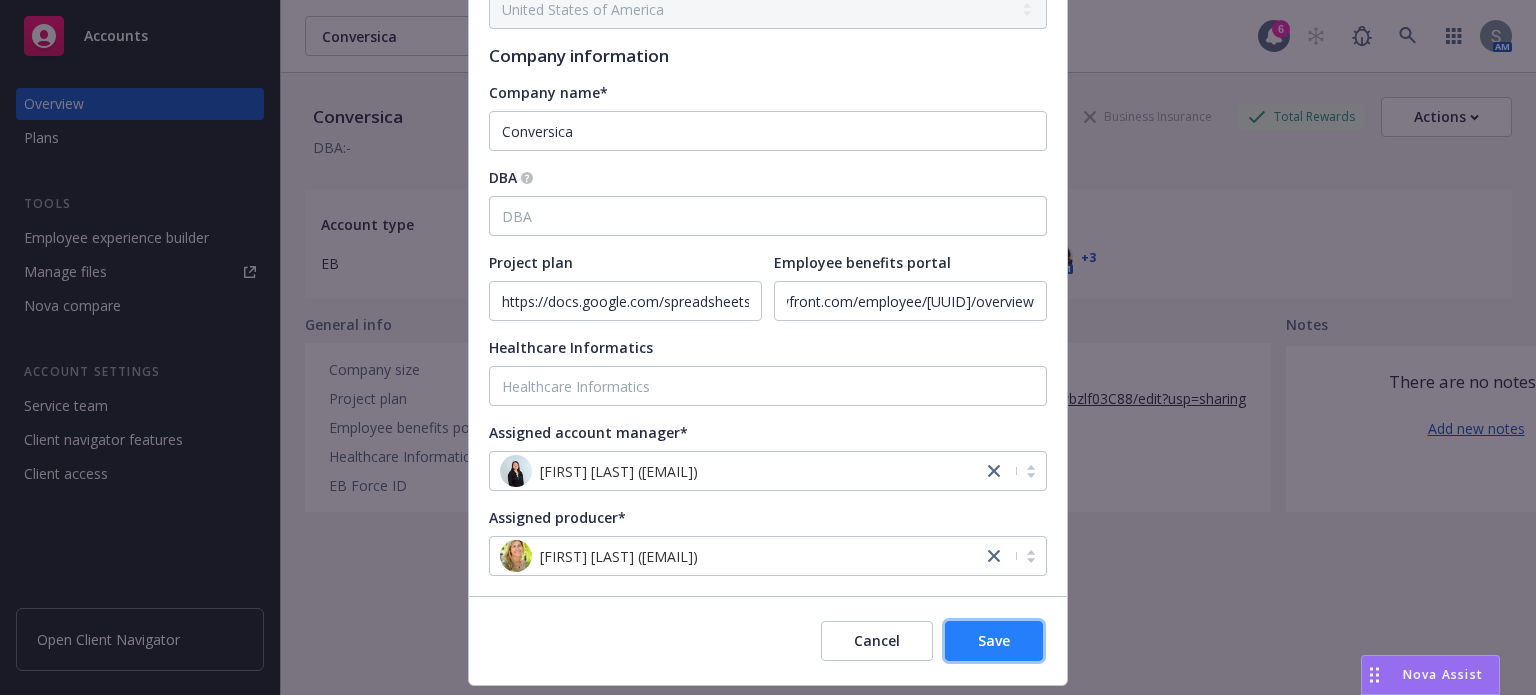 click on "Save" at bounding box center (994, 640) 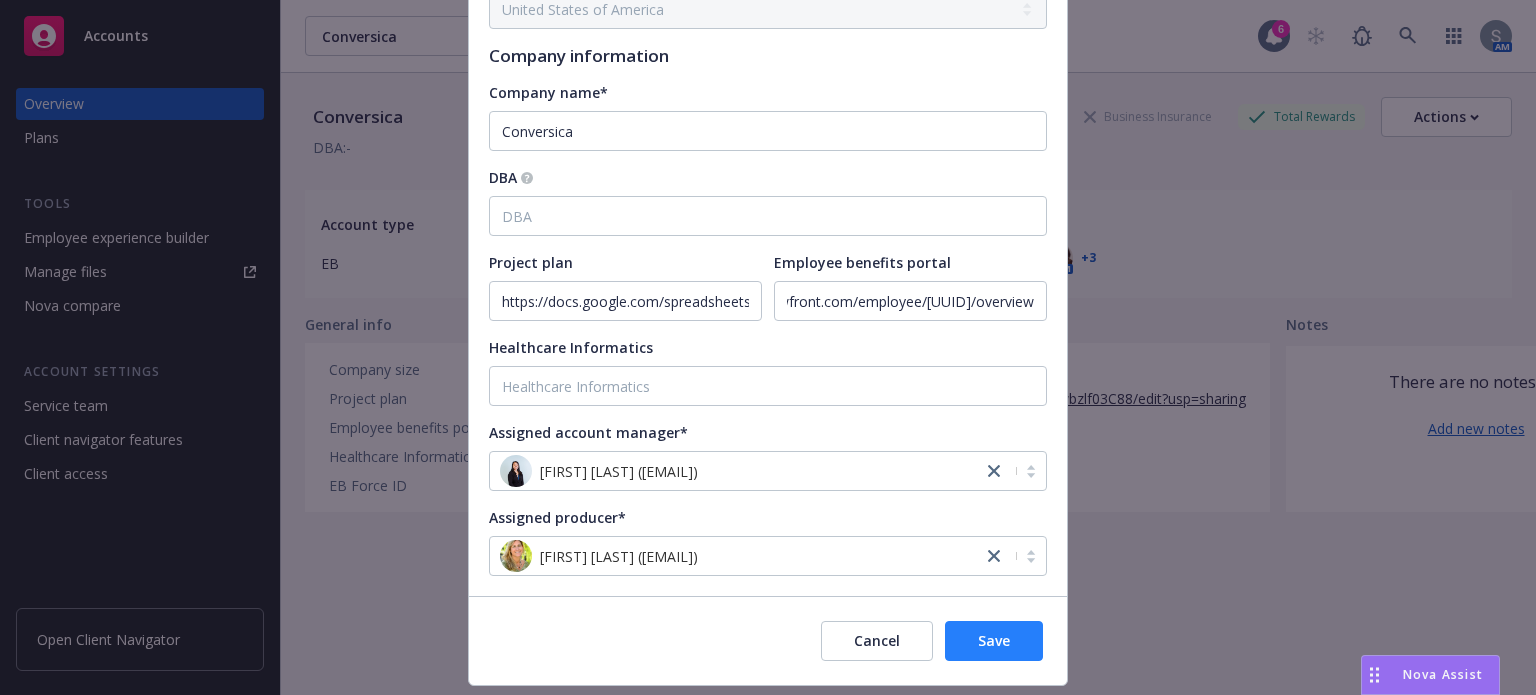 scroll, scrollTop: 0, scrollLeft: 0, axis: both 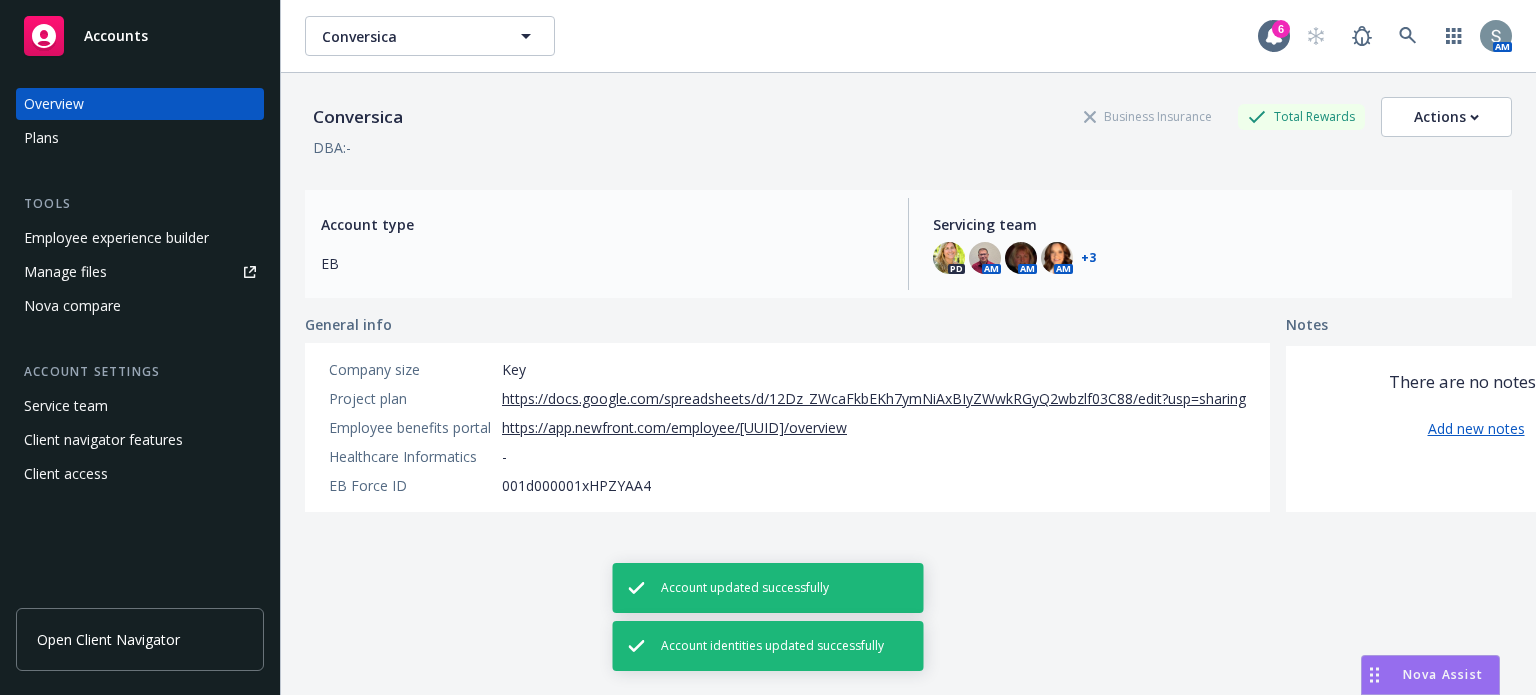 click on "Employee experience builder" at bounding box center (116, 238) 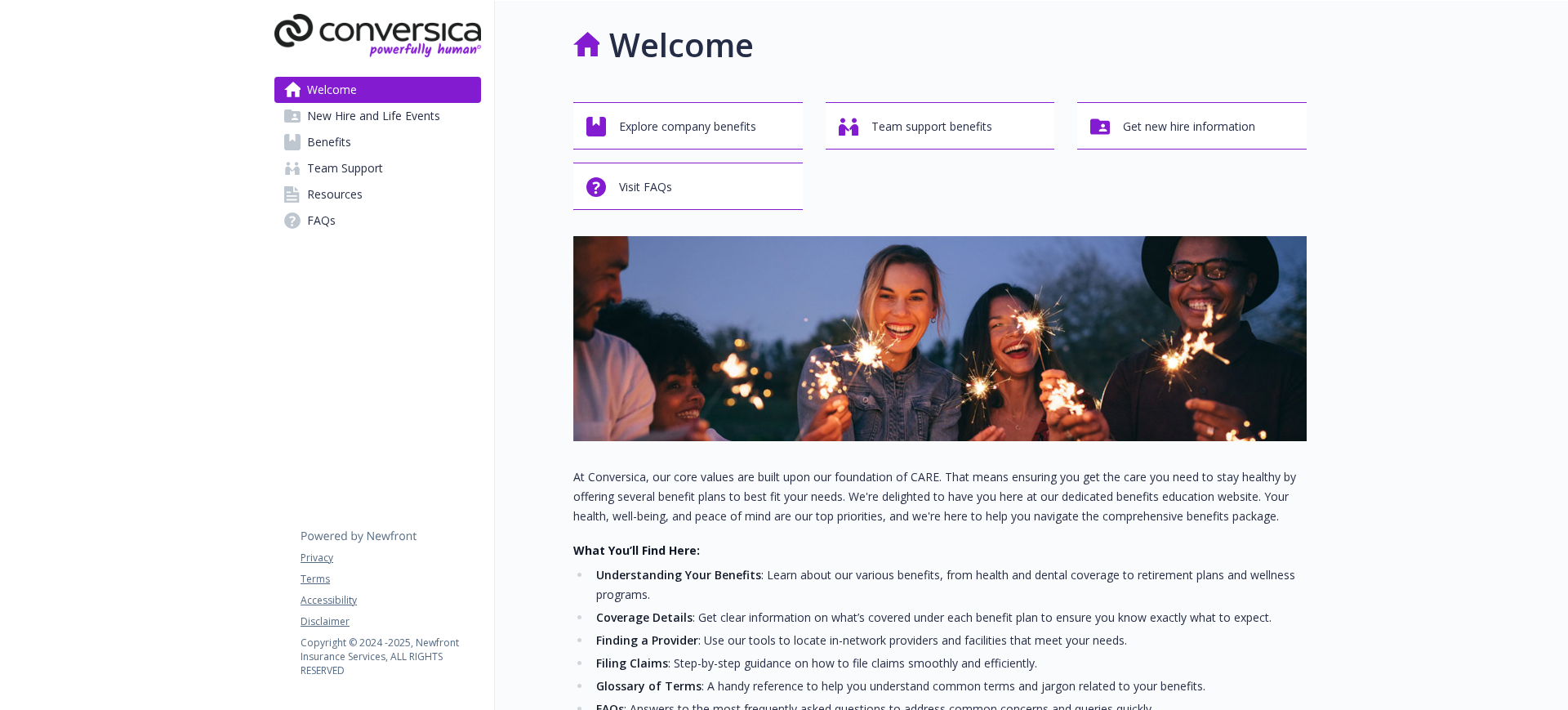scroll, scrollTop: 0, scrollLeft: 0, axis: both 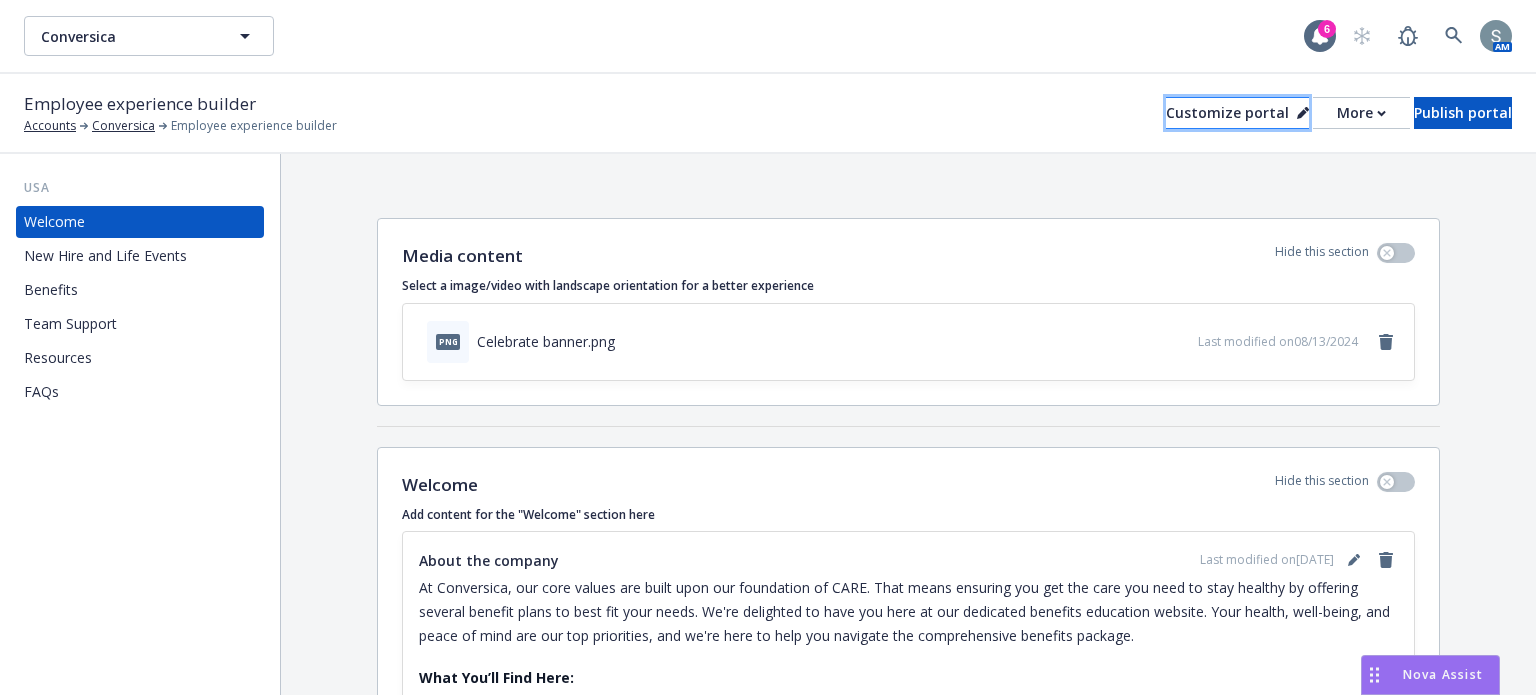 click on "Customize portal" at bounding box center (1237, 113) 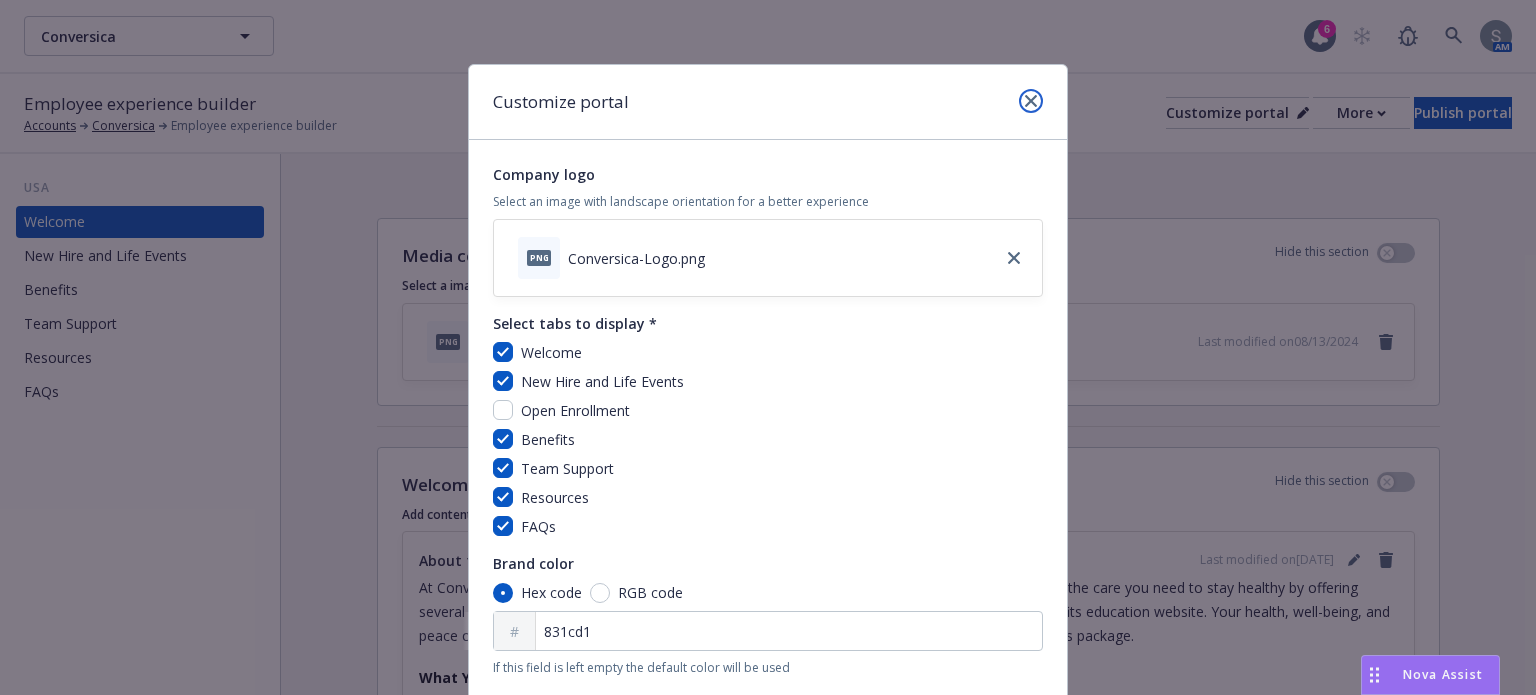 drag, startPoint x: 1018, startPoint y: 99, endPoint x: 804, endPoint y: 46, distance: 220.46542 